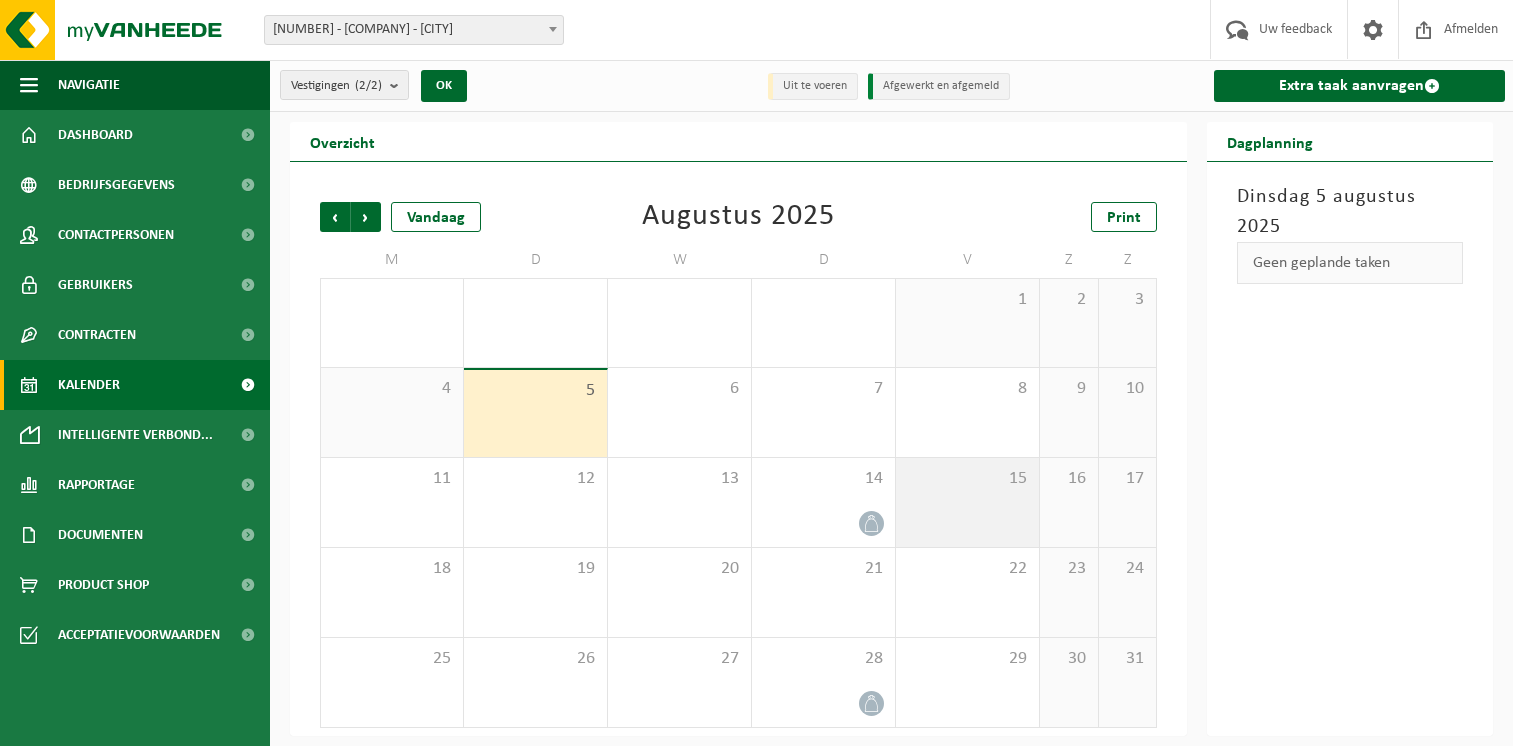 scroll, scrollTop: 0, scrollLeft: 0, axis: both 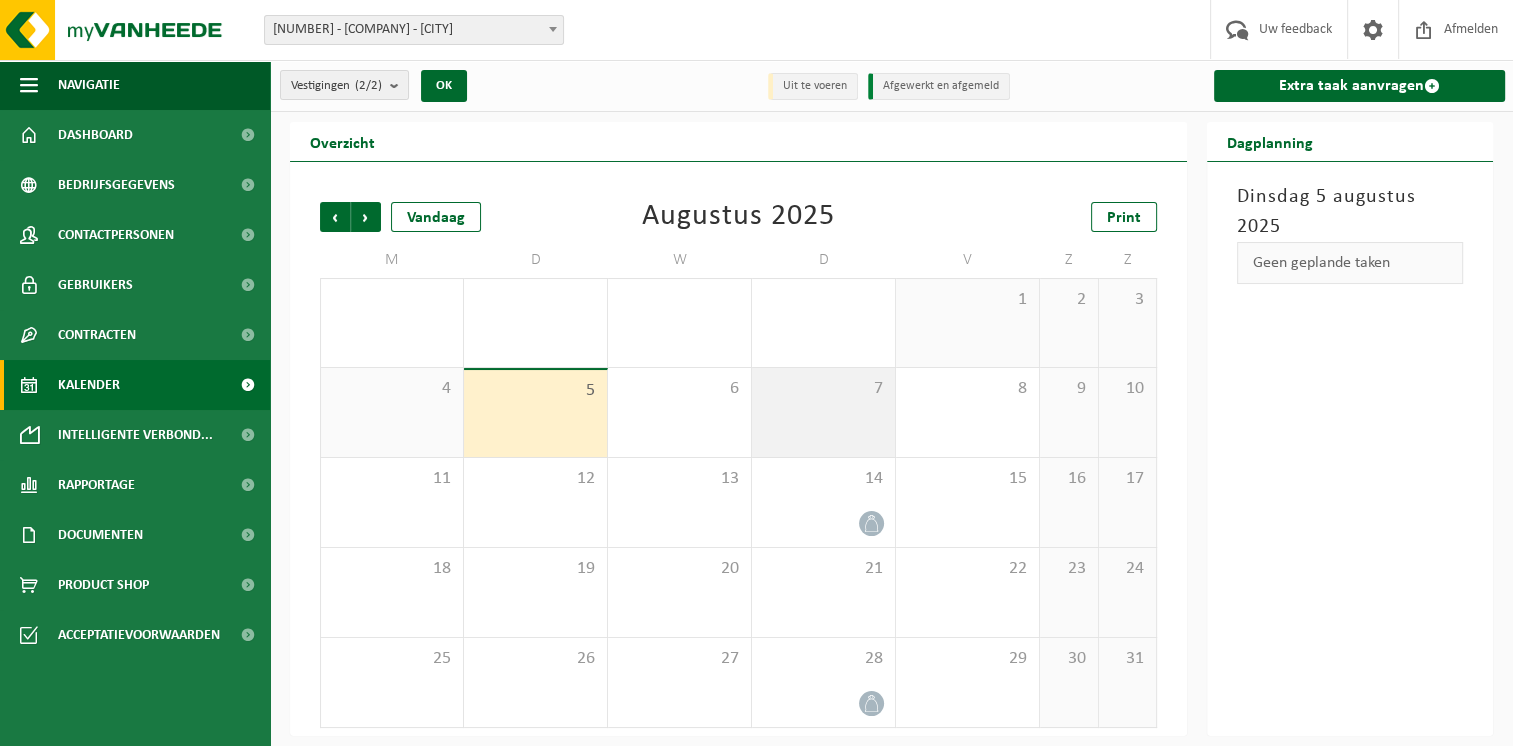 click on "7" at bounding box center [823, 412] 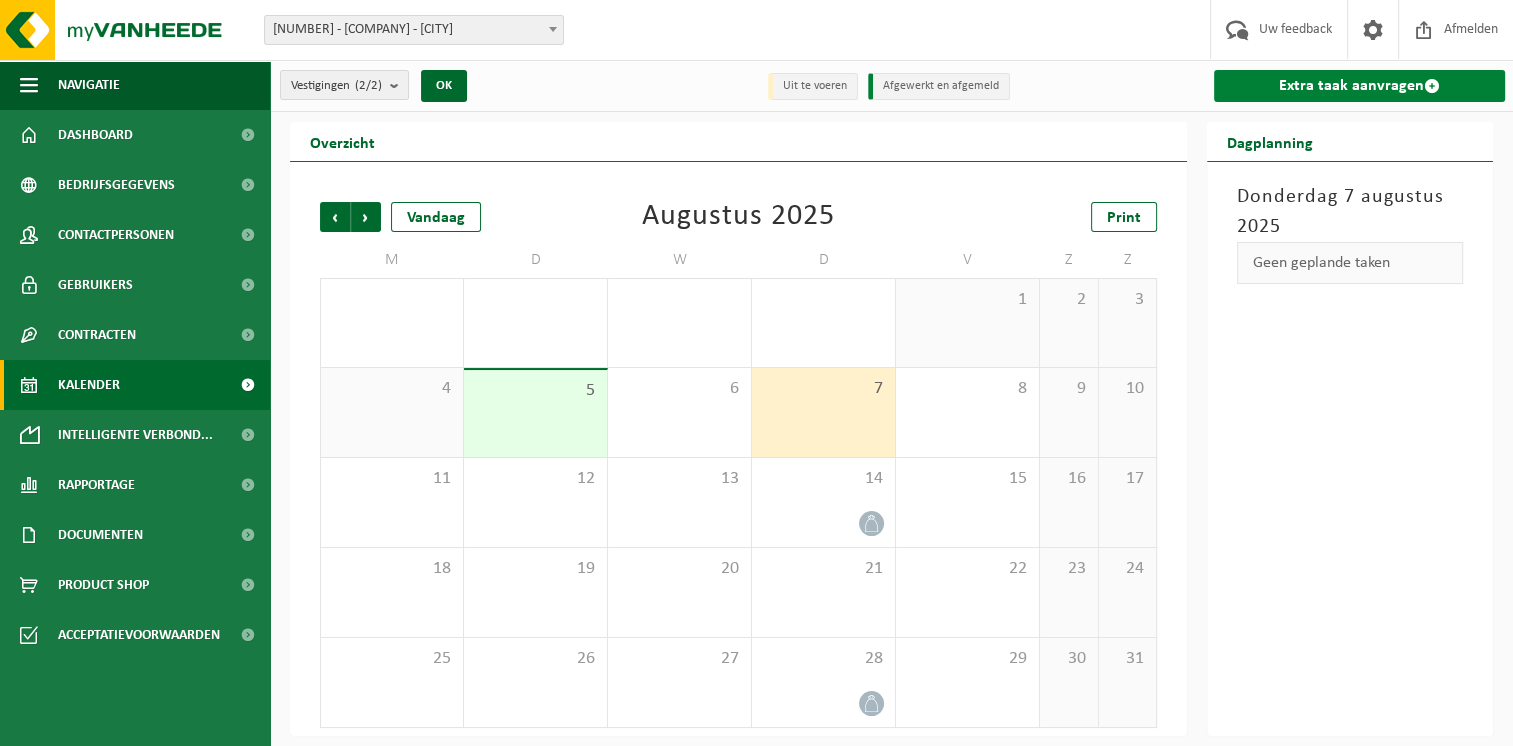 click on "Extra taak aanvragen" at bounding box center (1359, 86) 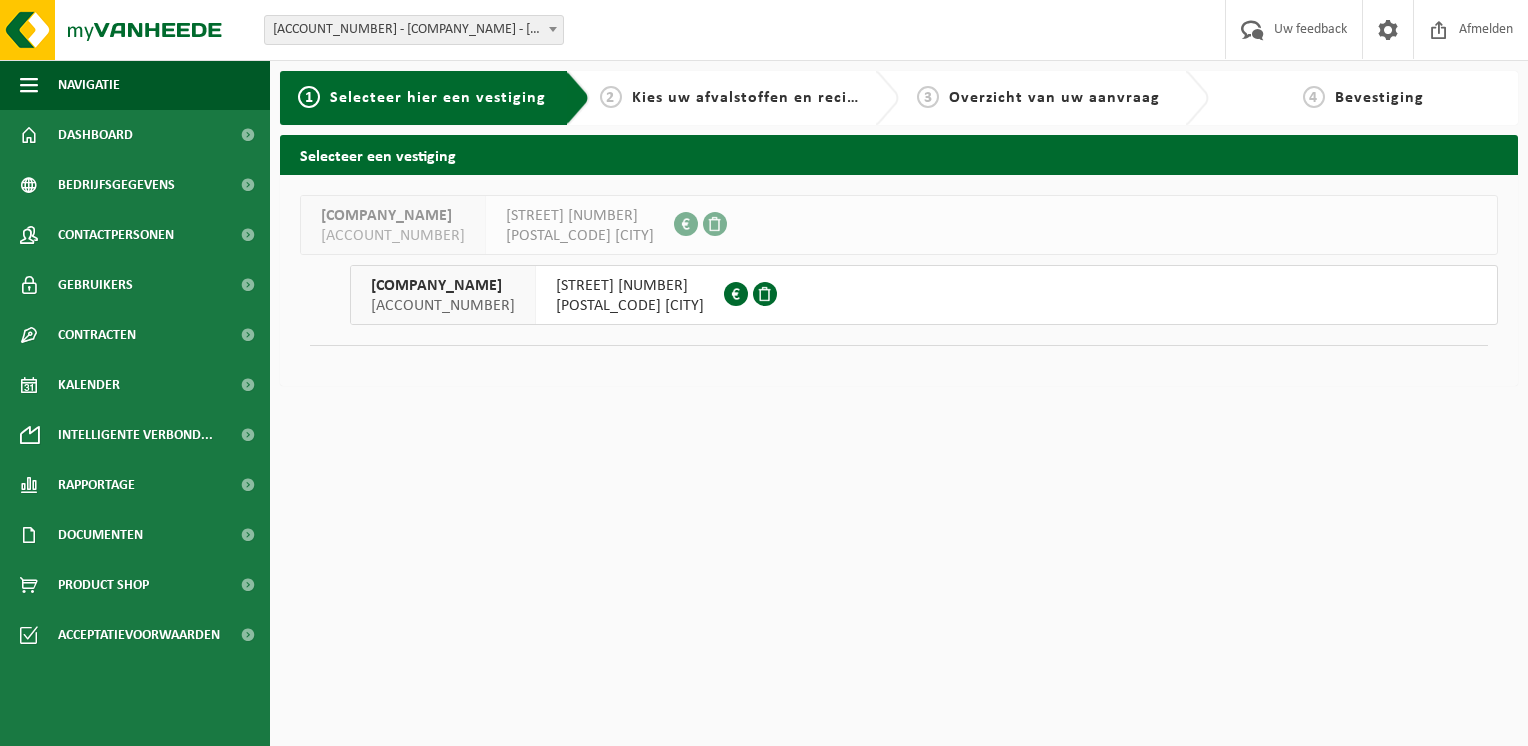 scroll, scrollTop: 0, scrollLeft: 0, axis: both 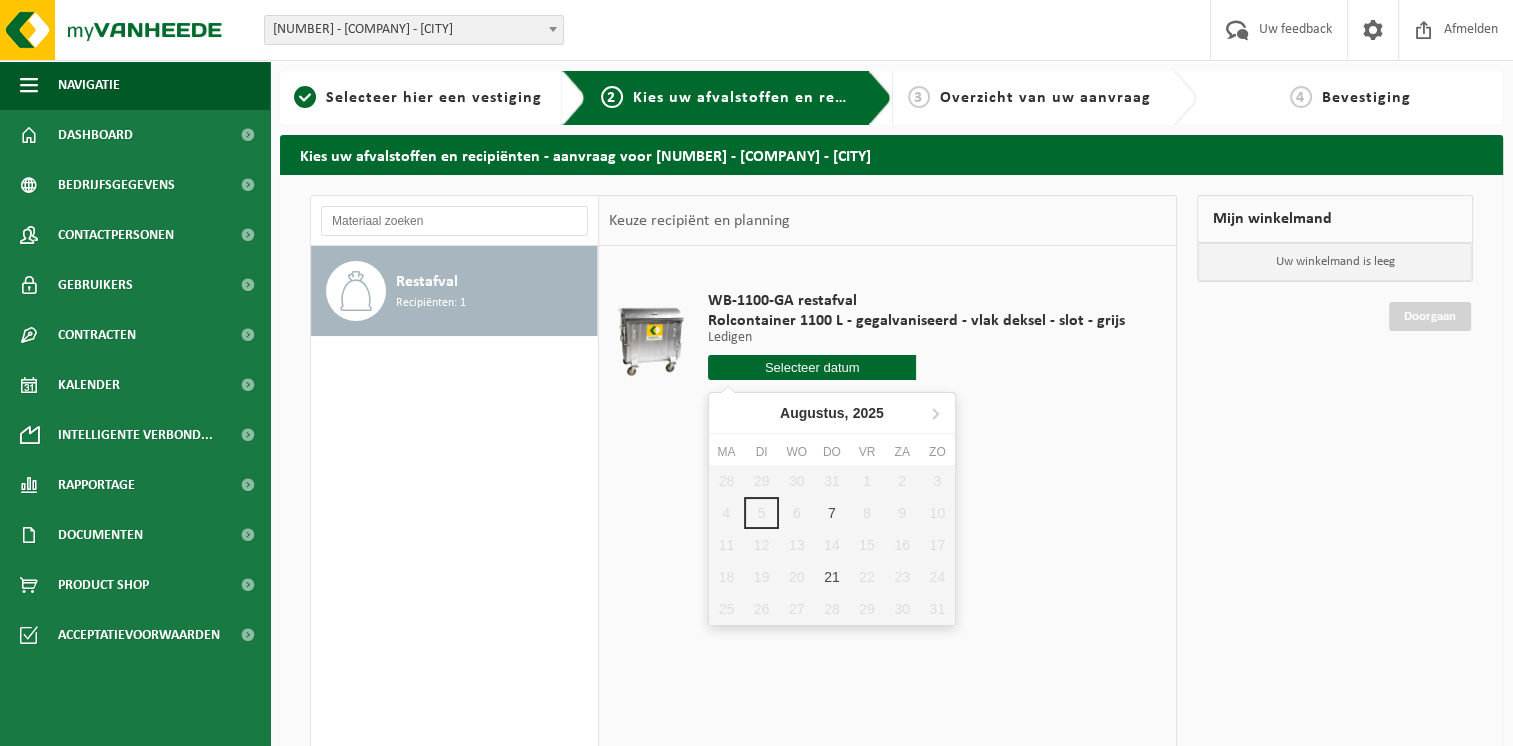 click at bounding box center [812, 367] 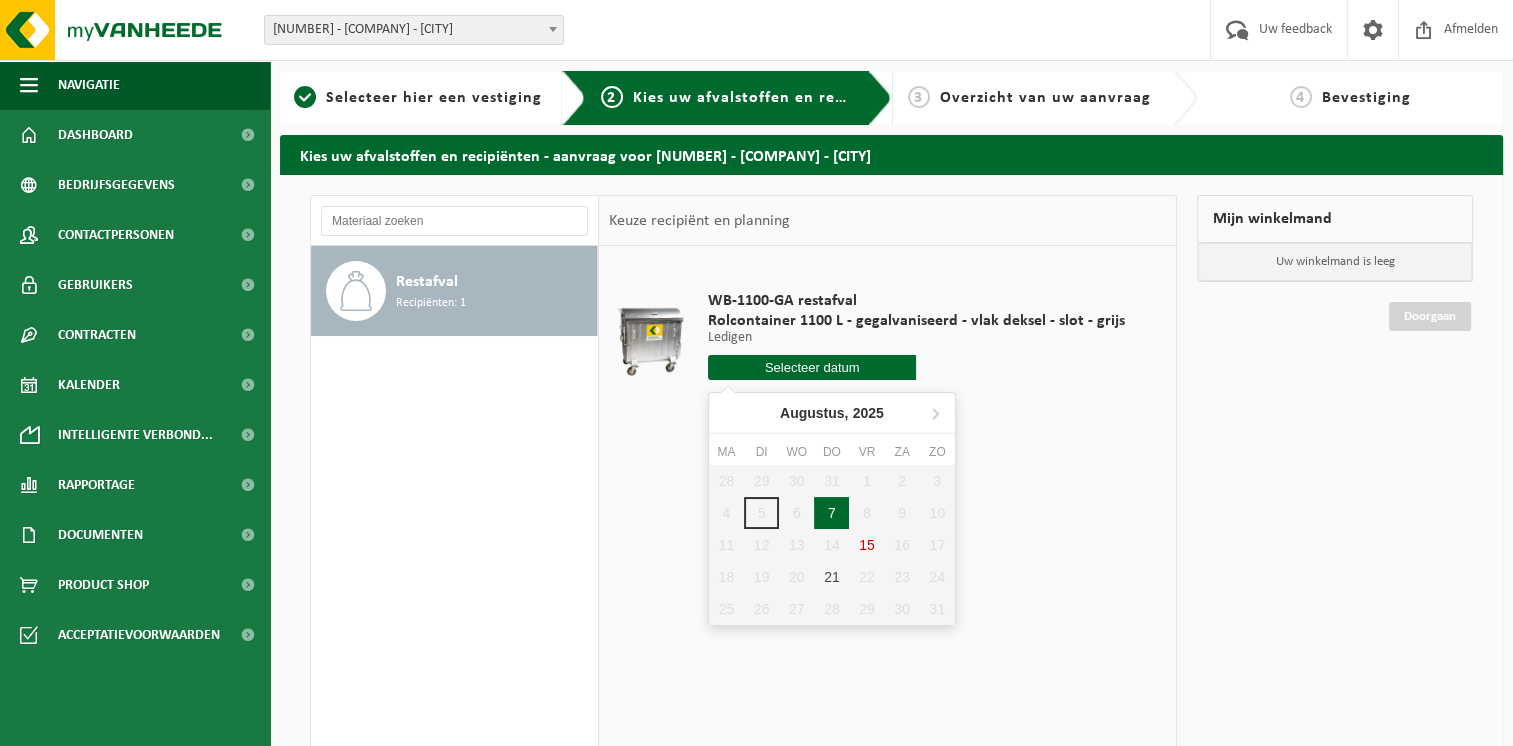 click on "7" at bounding box center (831, 513) 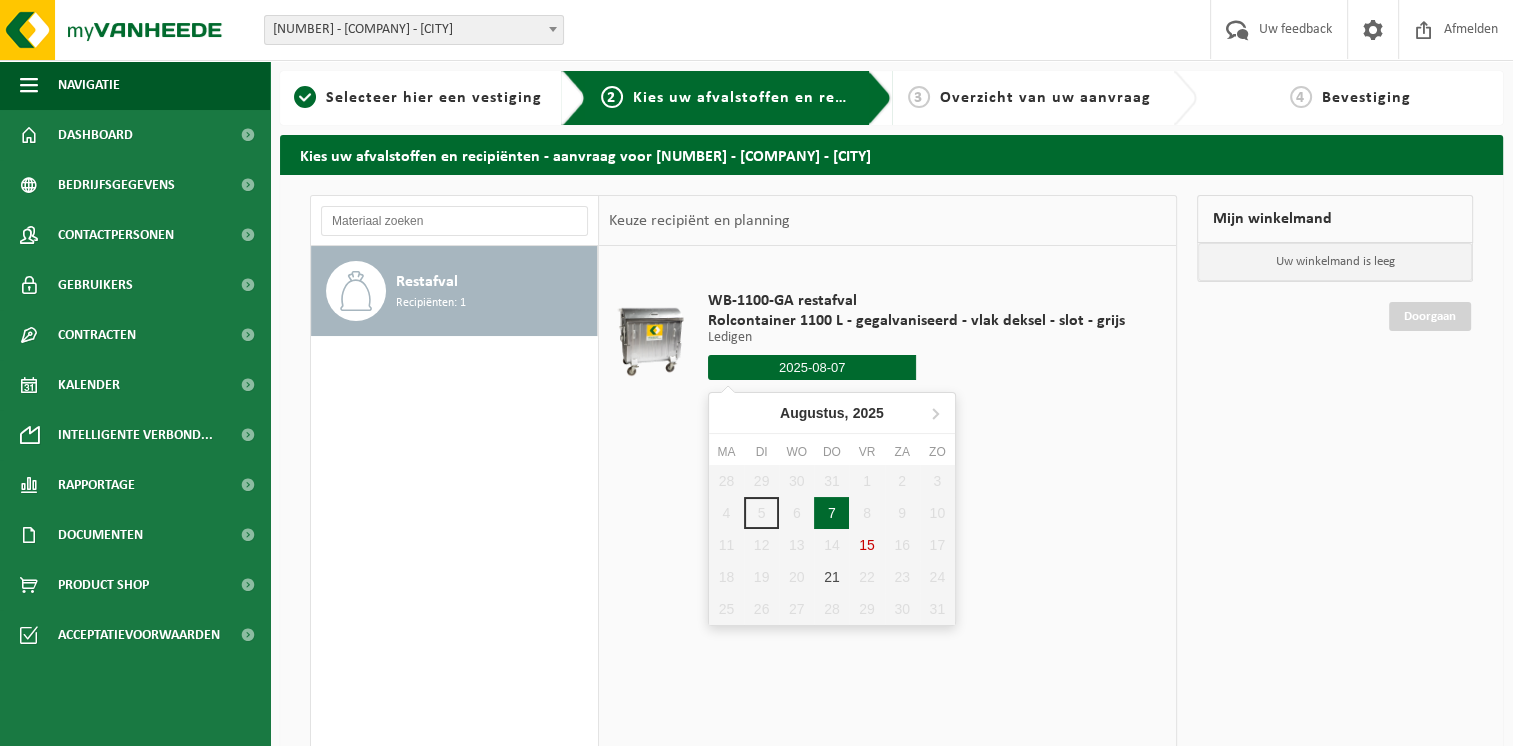 type on "Van 2025-08-07" 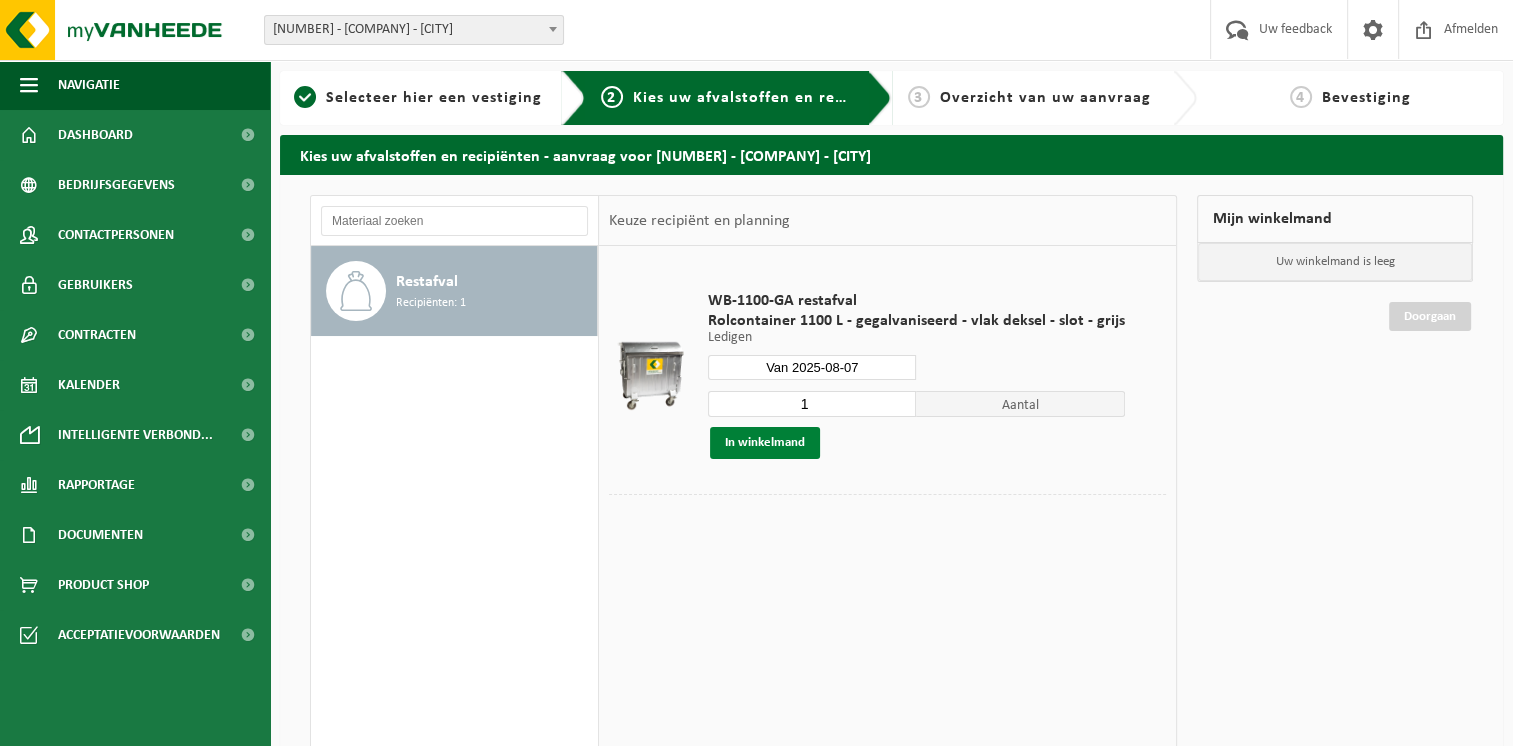 click on "In winkelmand" at bounding box center (765, 443) 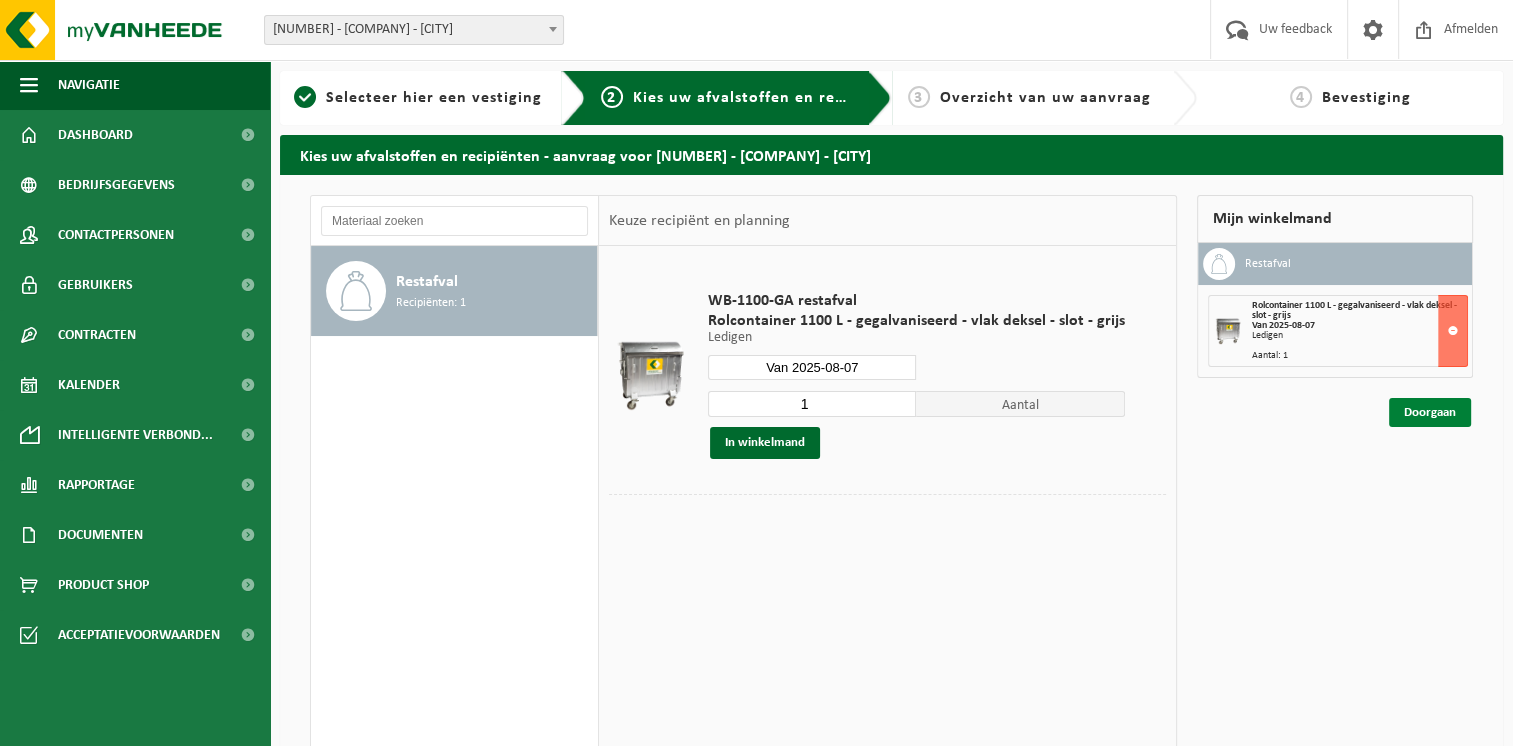 click on "Doorgaan" at bounding box center [1430, 412] 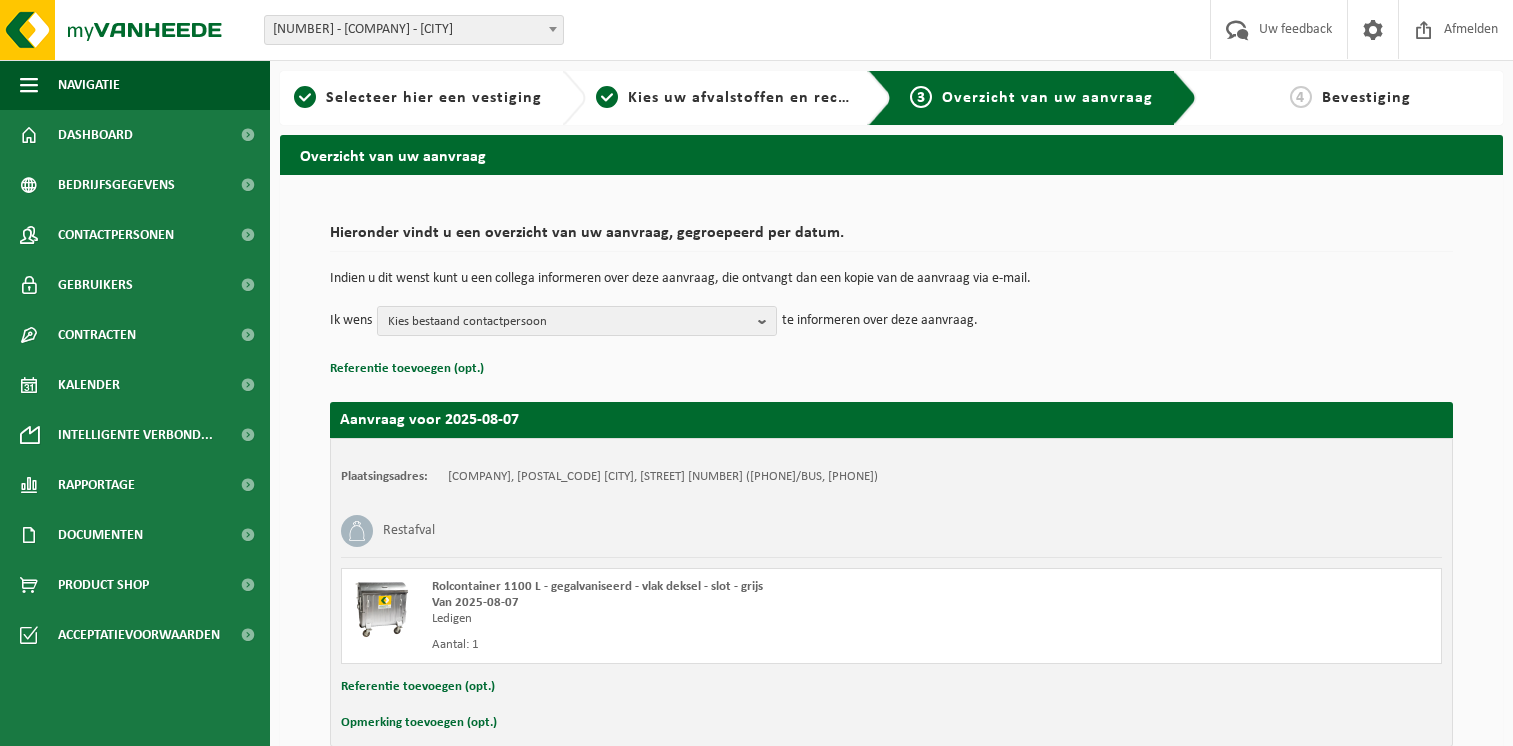 scroll, scrollTop: 0, scrollLeft: 0, axis: both 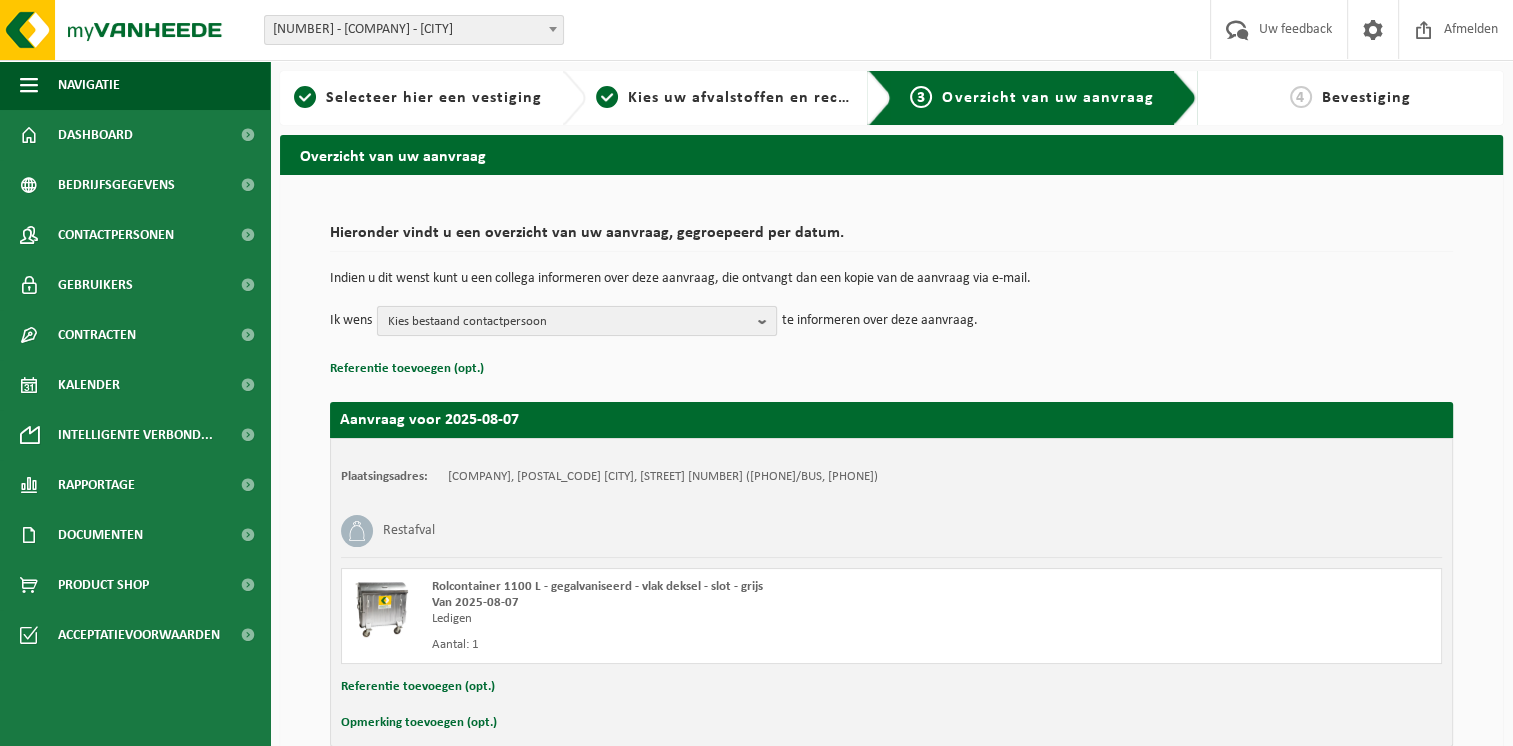 click on "Kies bestaand contactpersoon" at bounding box center [569, 322] 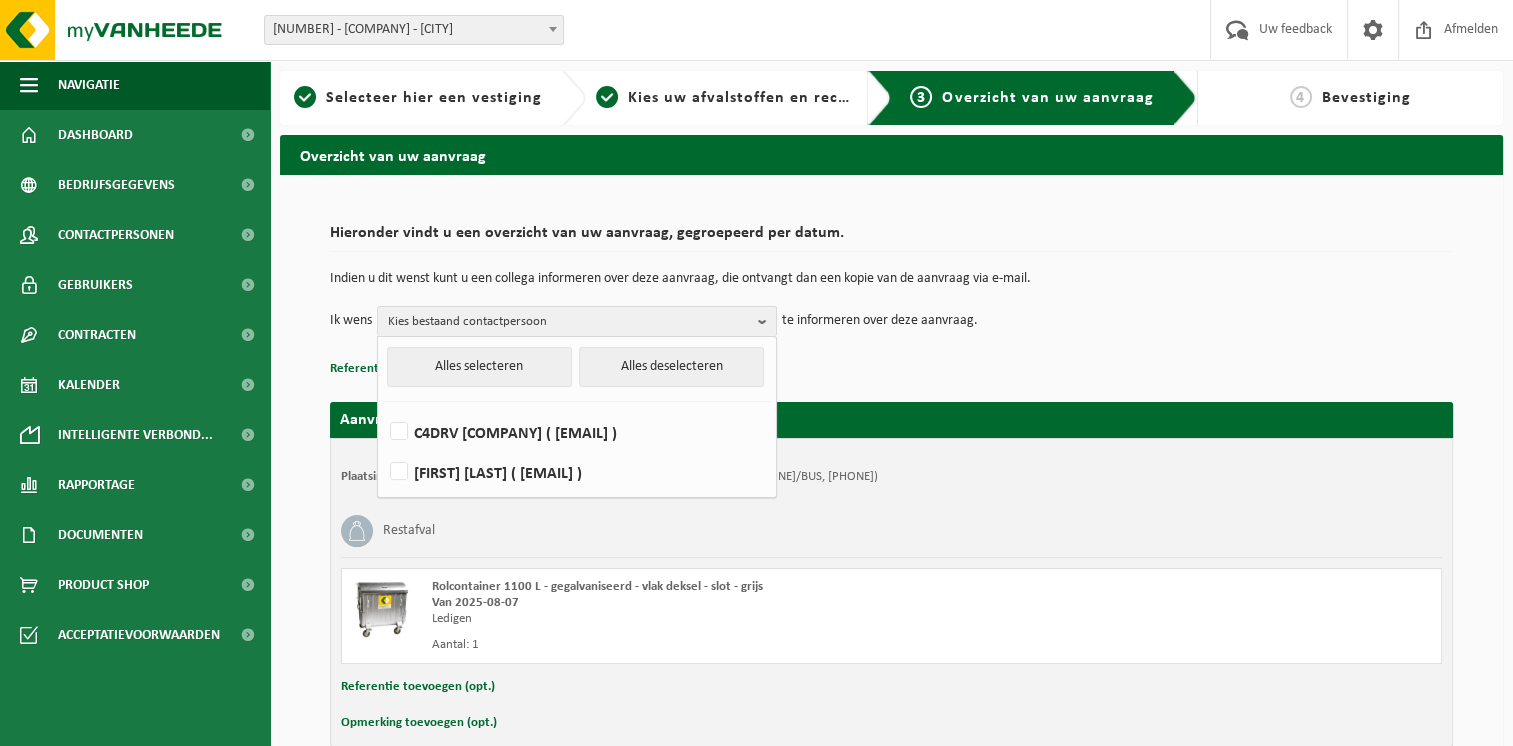 click on "Referentie toevoegen (opt.)" at bounding box center (891, 369) 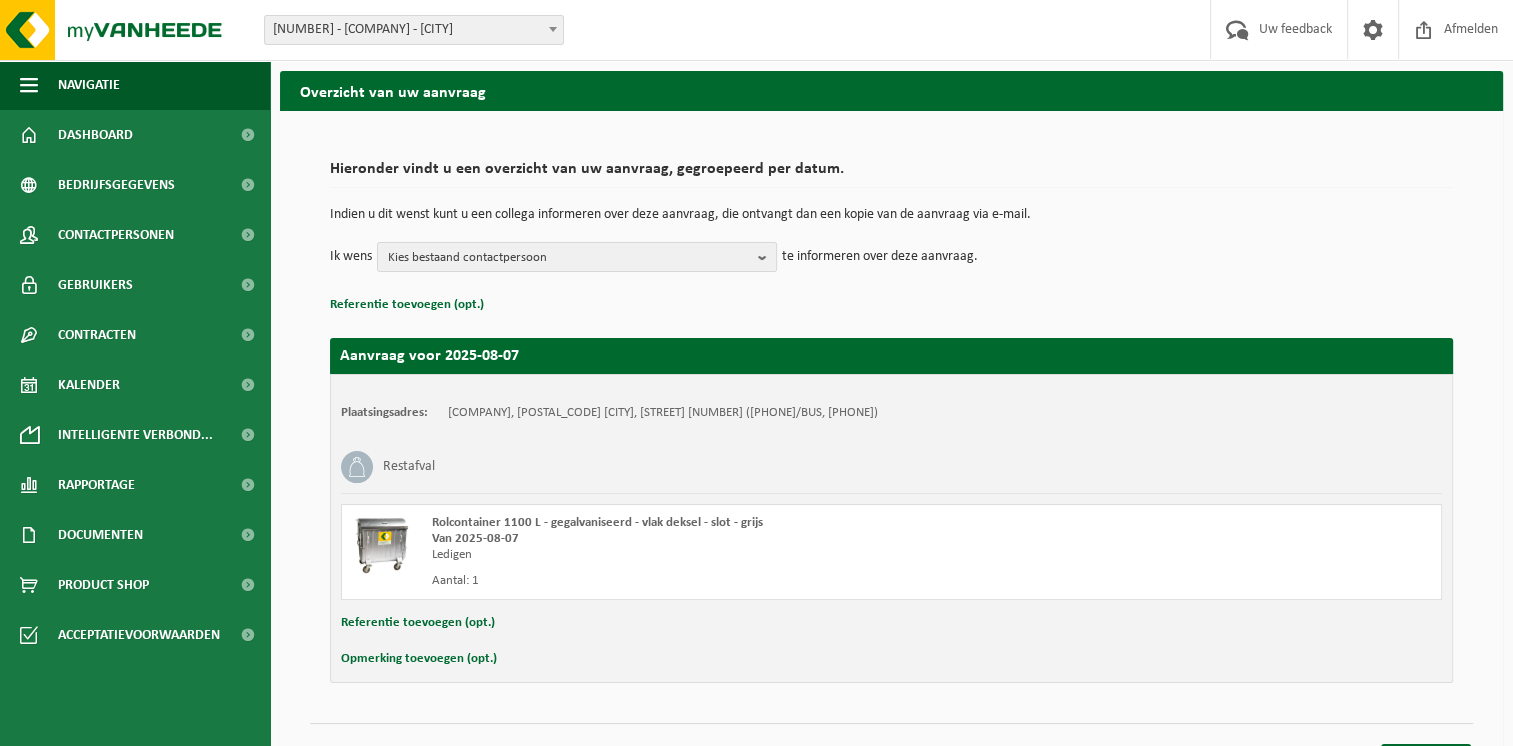 scroll, scrollTop: 100, scrollLeft: 0, axis: vertical 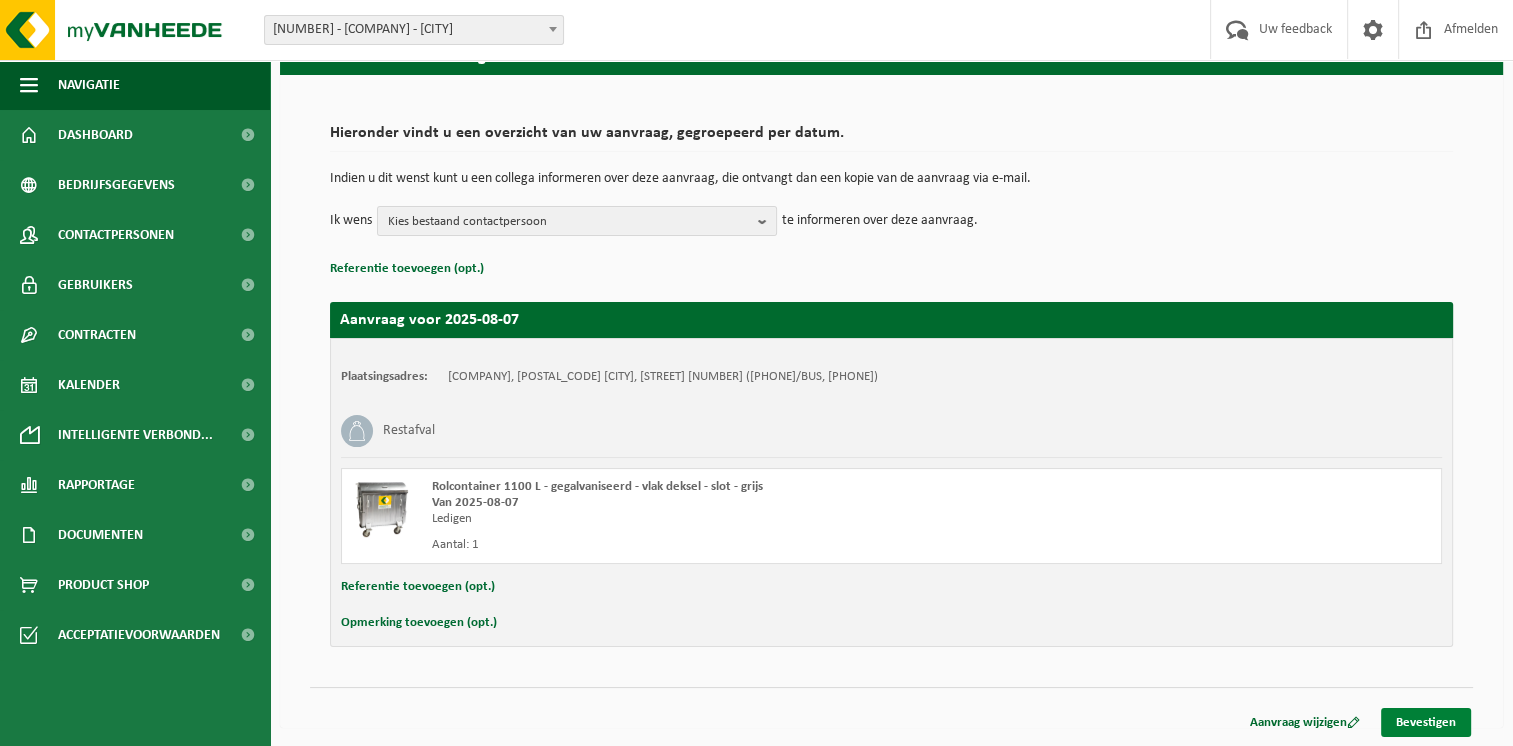 click on "Bevestigen" at bounding box center [1426, 722] 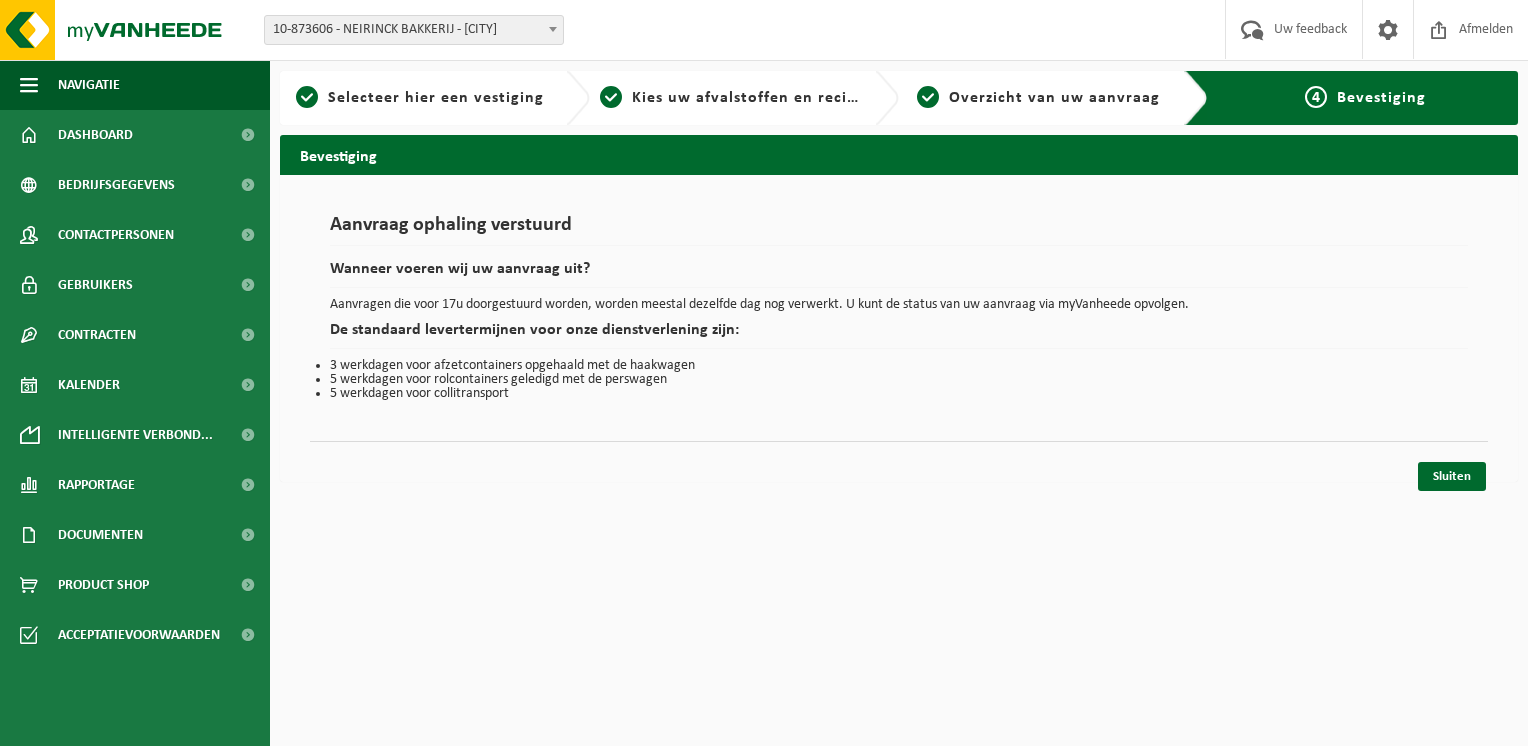 scroll, scrollTop: 0, scrollLeft: 0, axis: both 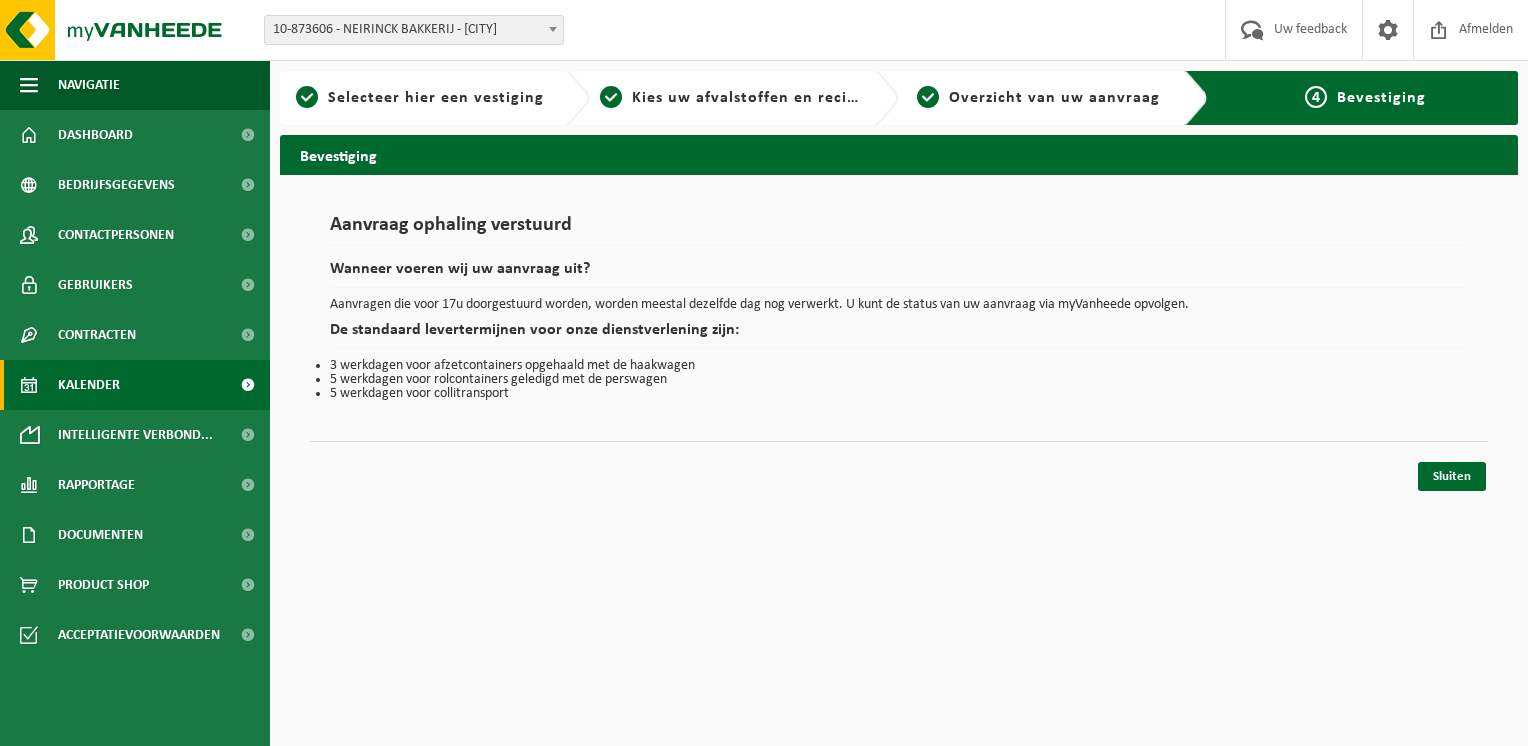 click on "Kalender" at bounding box center [89, 385] 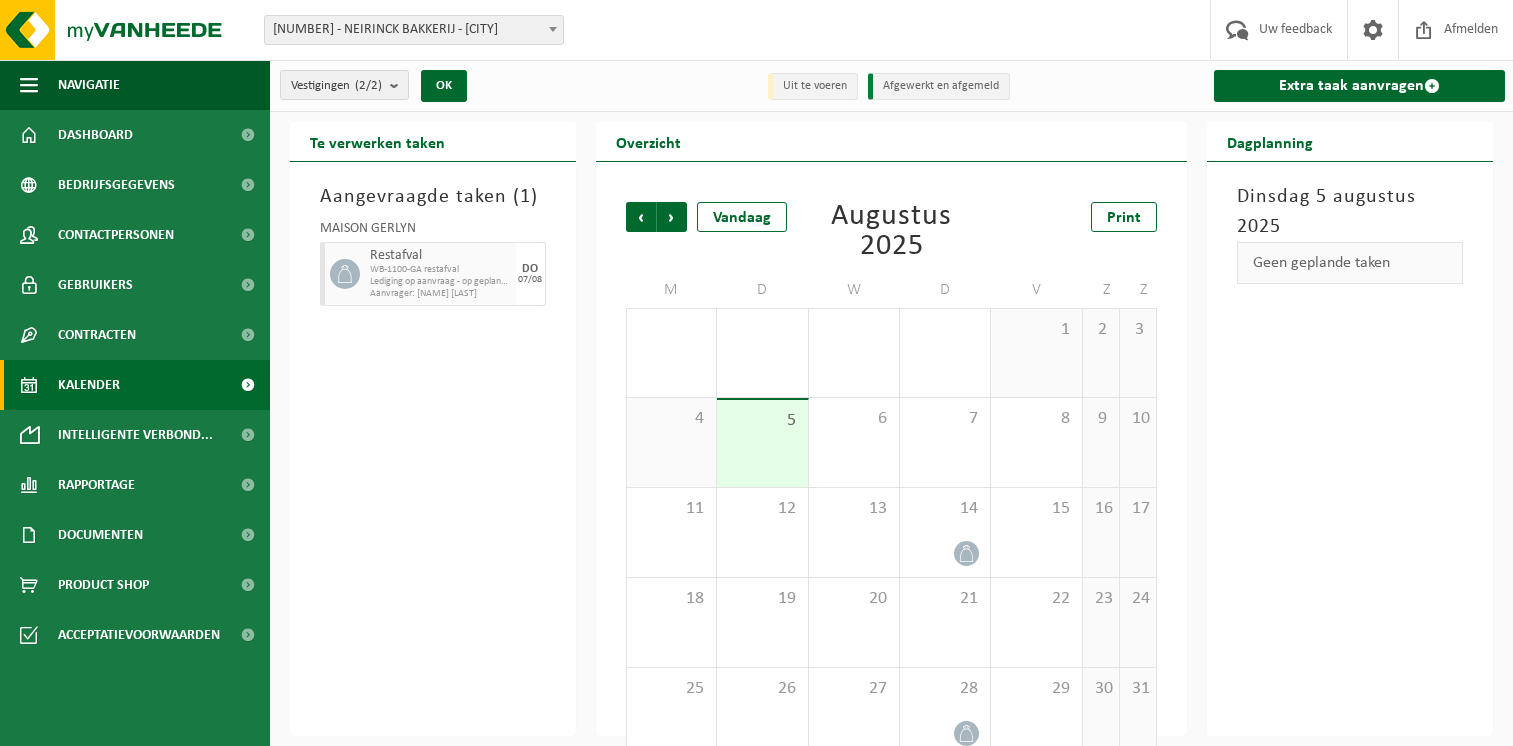 scroll, scrollTop: 0, scrollLeft: 0, axis: both 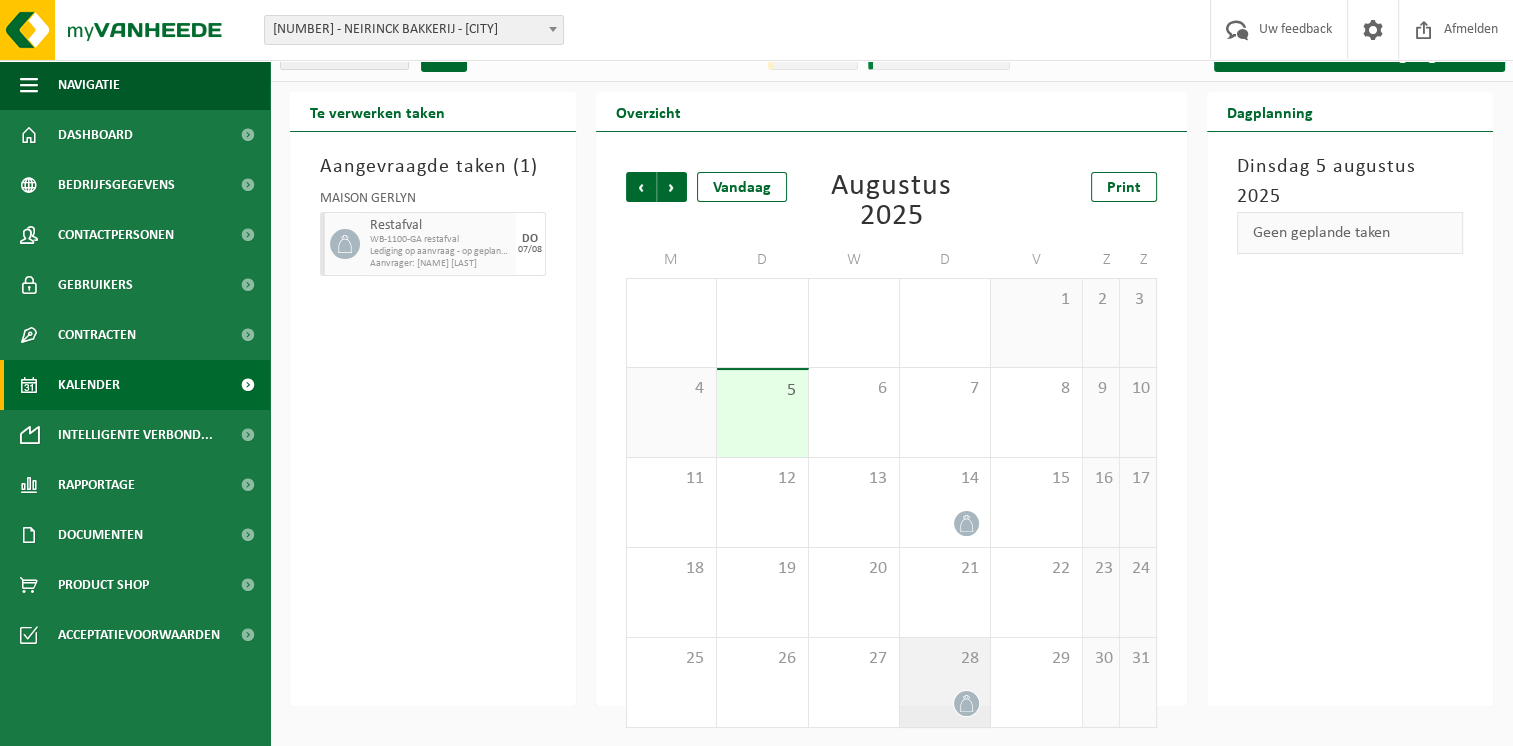 click at bounding box center (945, 703) 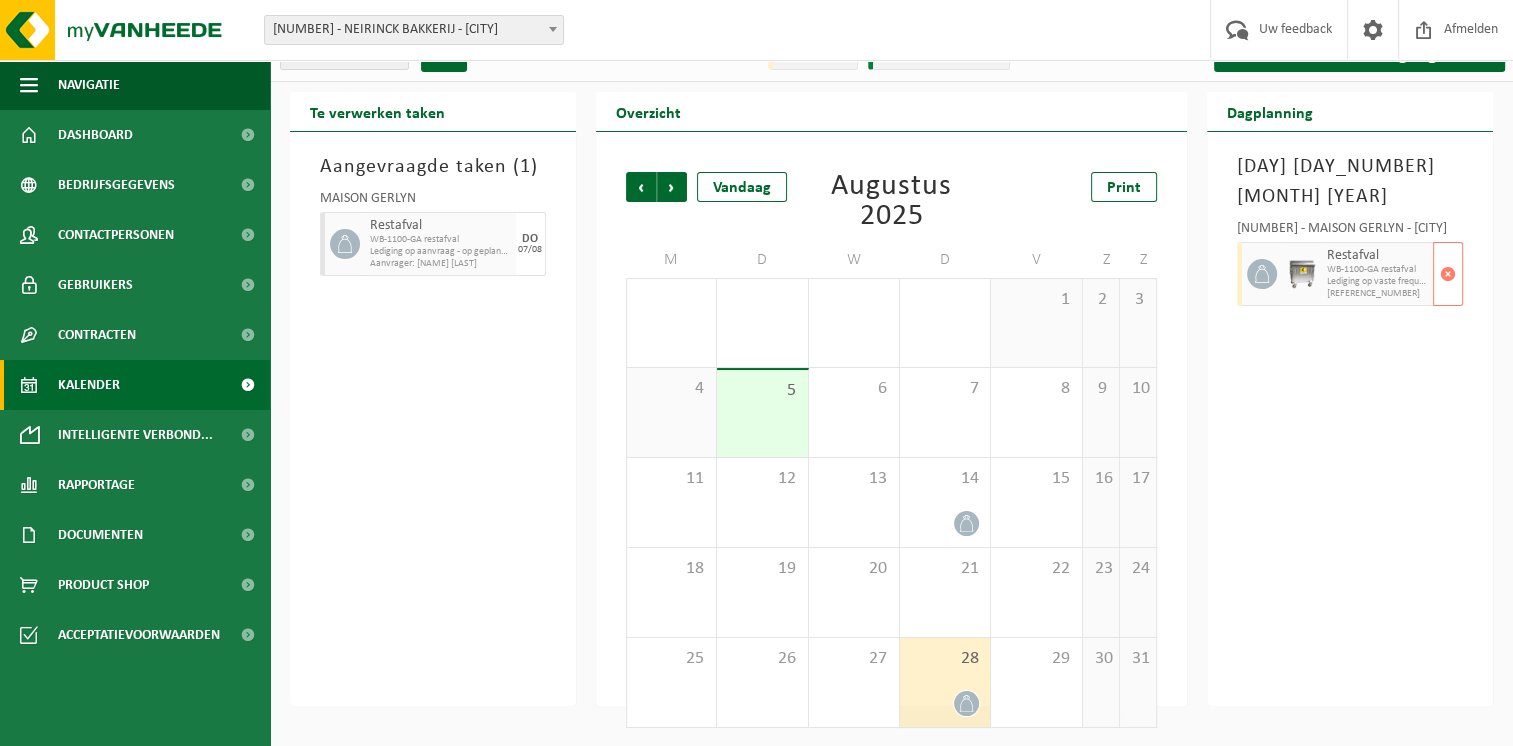 click on "Restafval" at bounding box center (1377, 256) 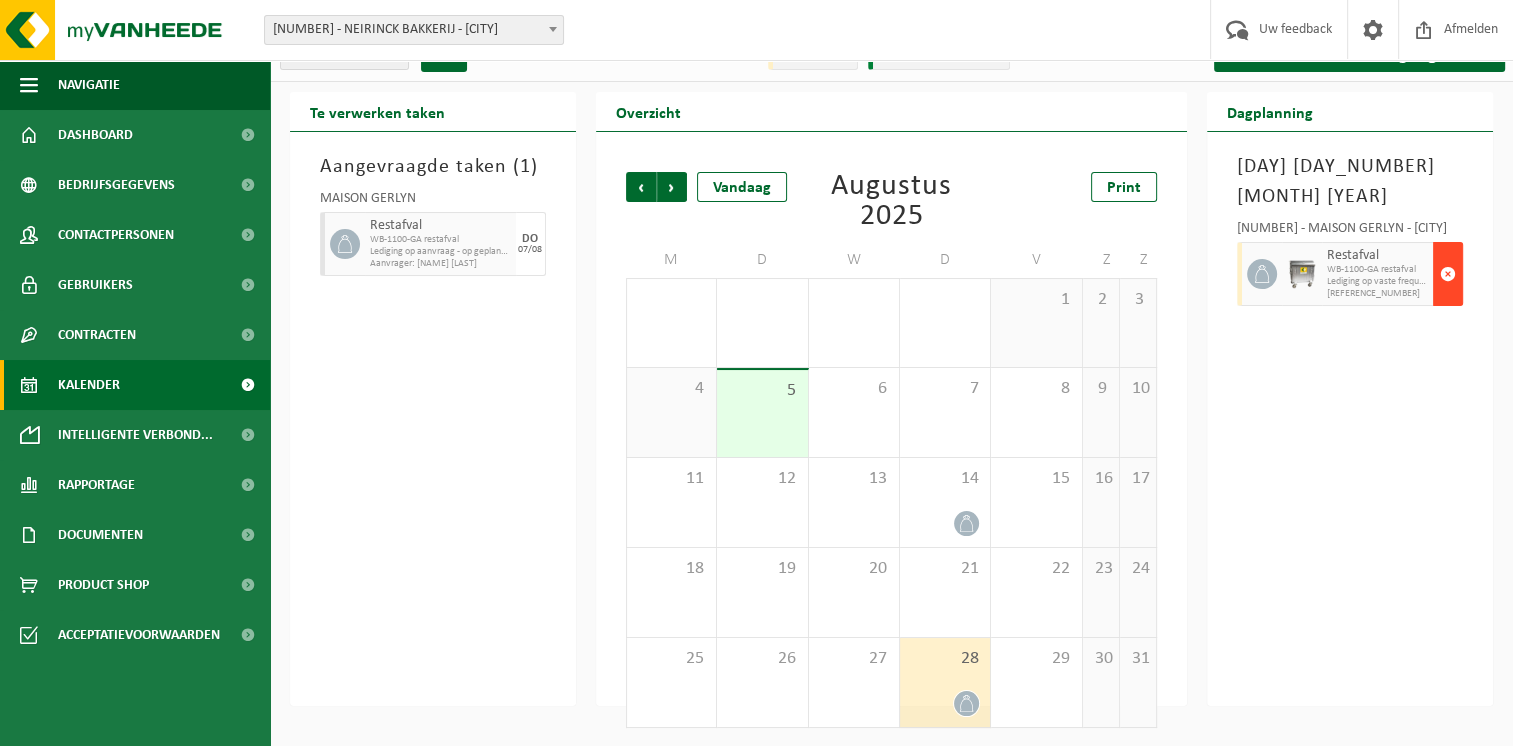 click at bounding box center (1448, 274) 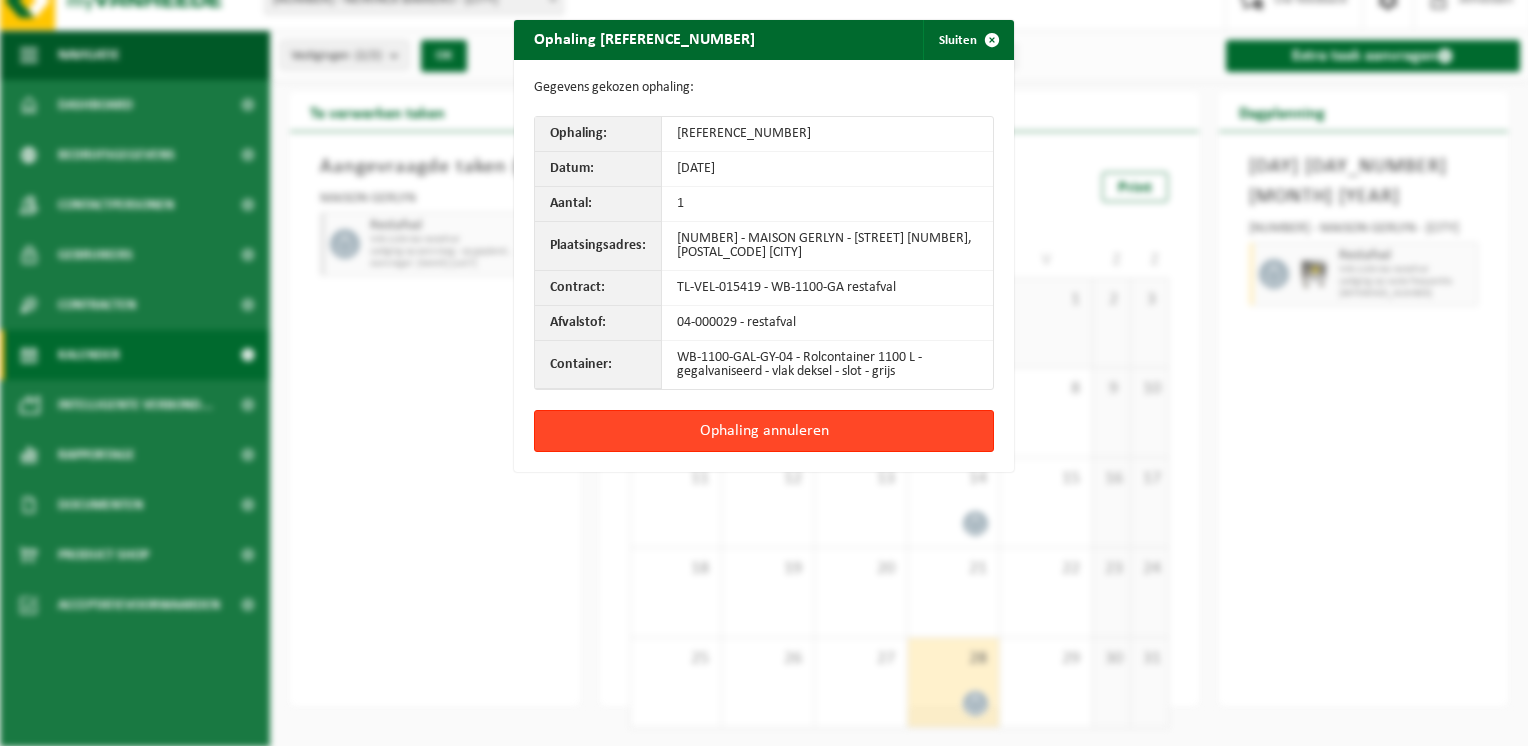 click on "Ophaling annuleren" at bounding box center [764, 431] 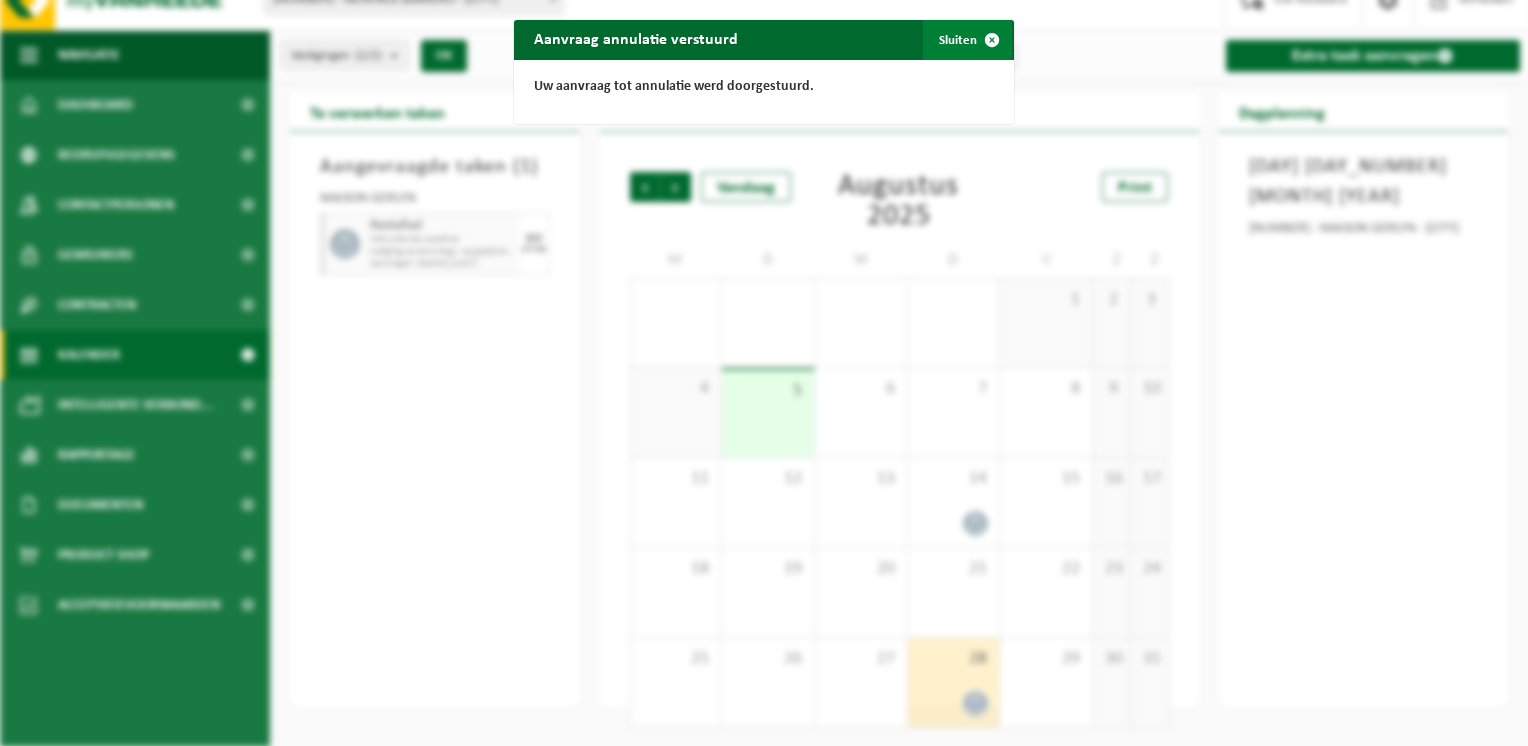 click on "Sluiten" at bounding box center (967, 40) 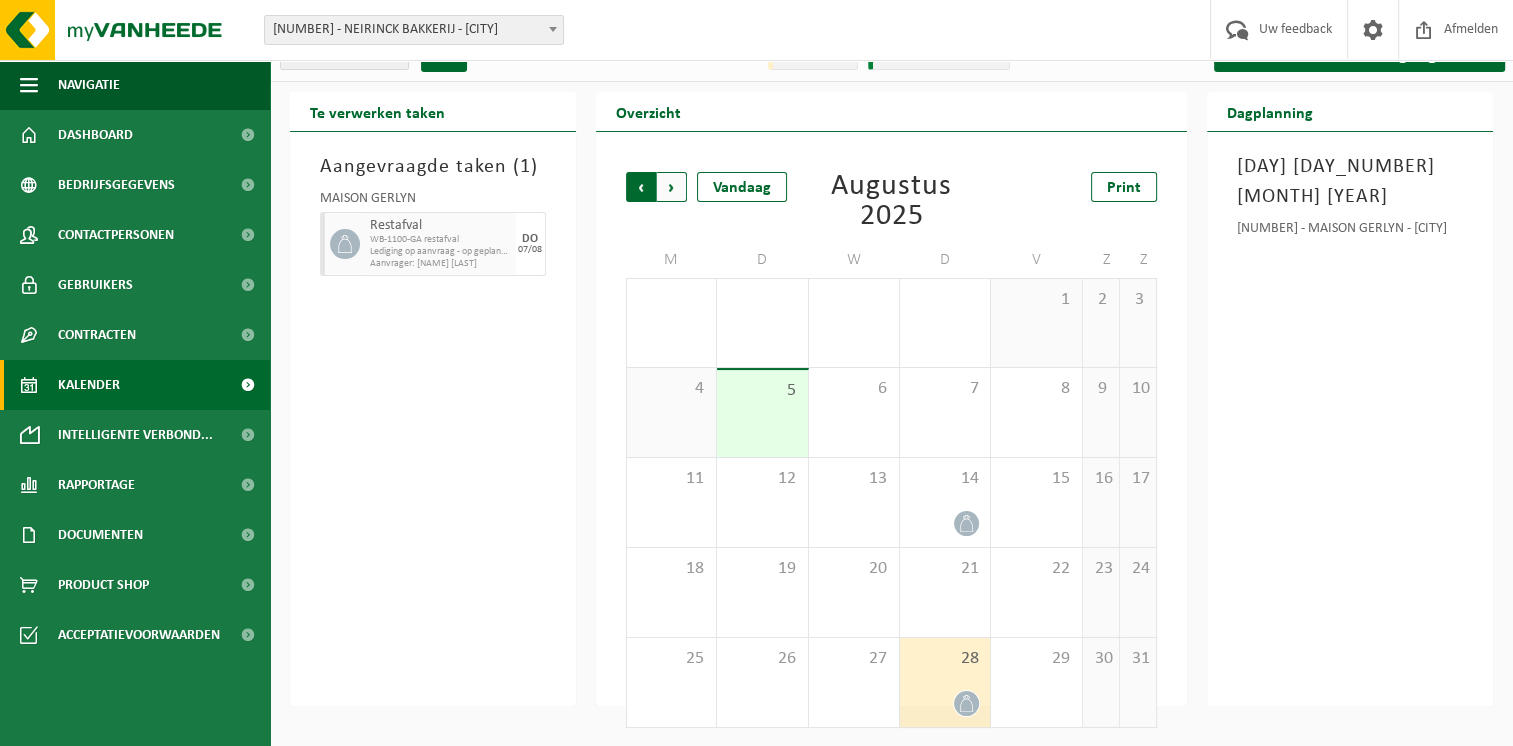 click on "Volgende" at bounding box center (672, 187) 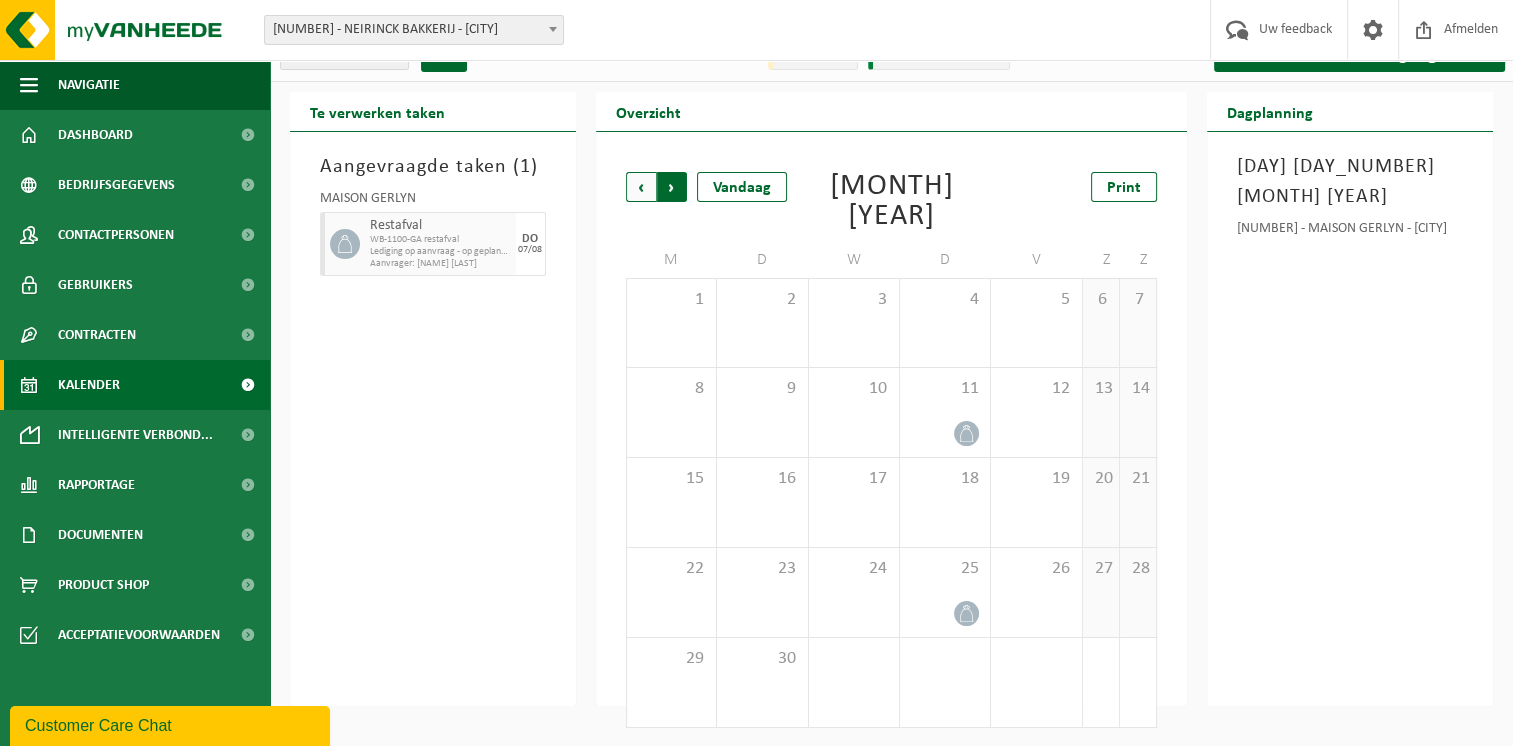 click on "Vorige" at bounding box center (641, 187) 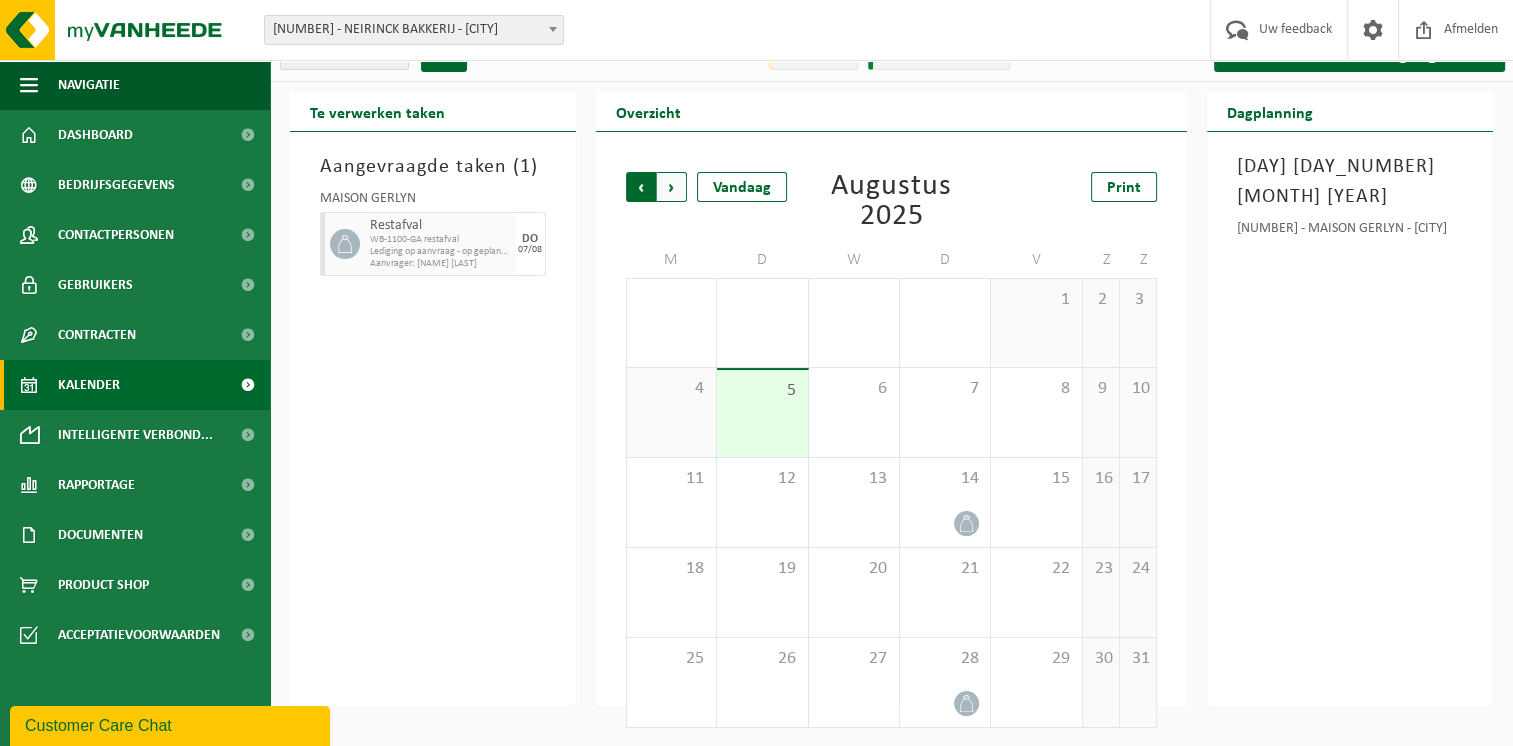 click on "Volgende" at bounding box center (672, 187) 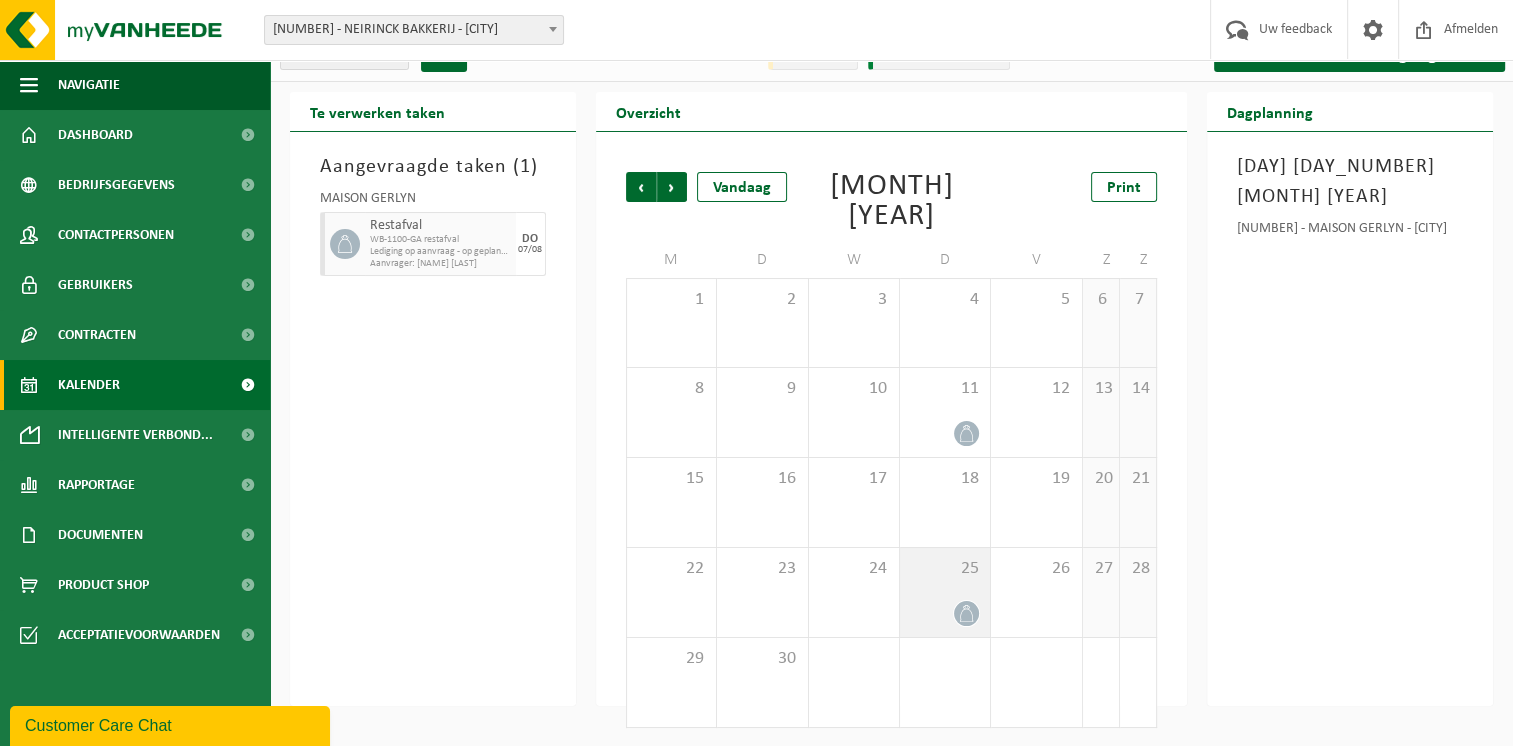 click 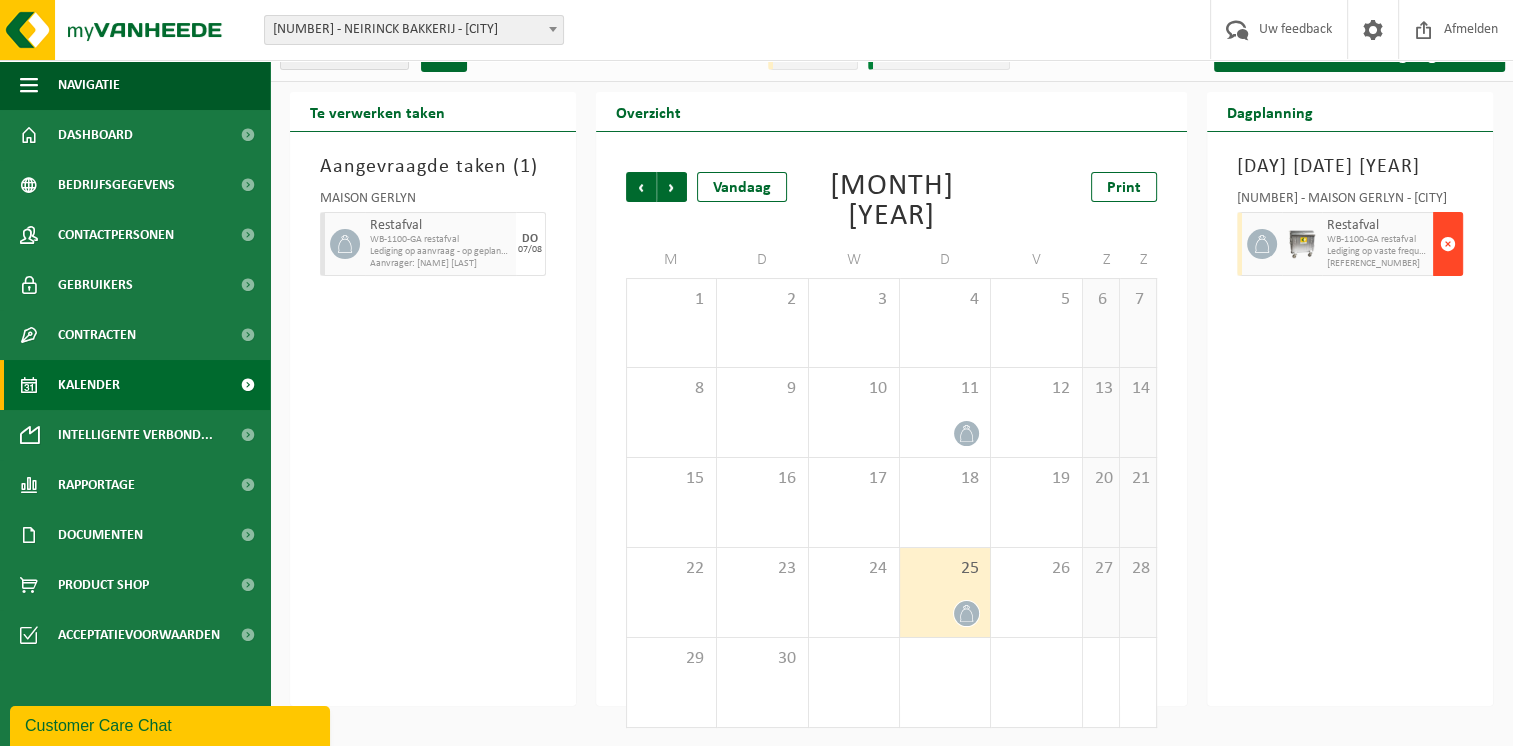 click at bounding box center [1448, 244] 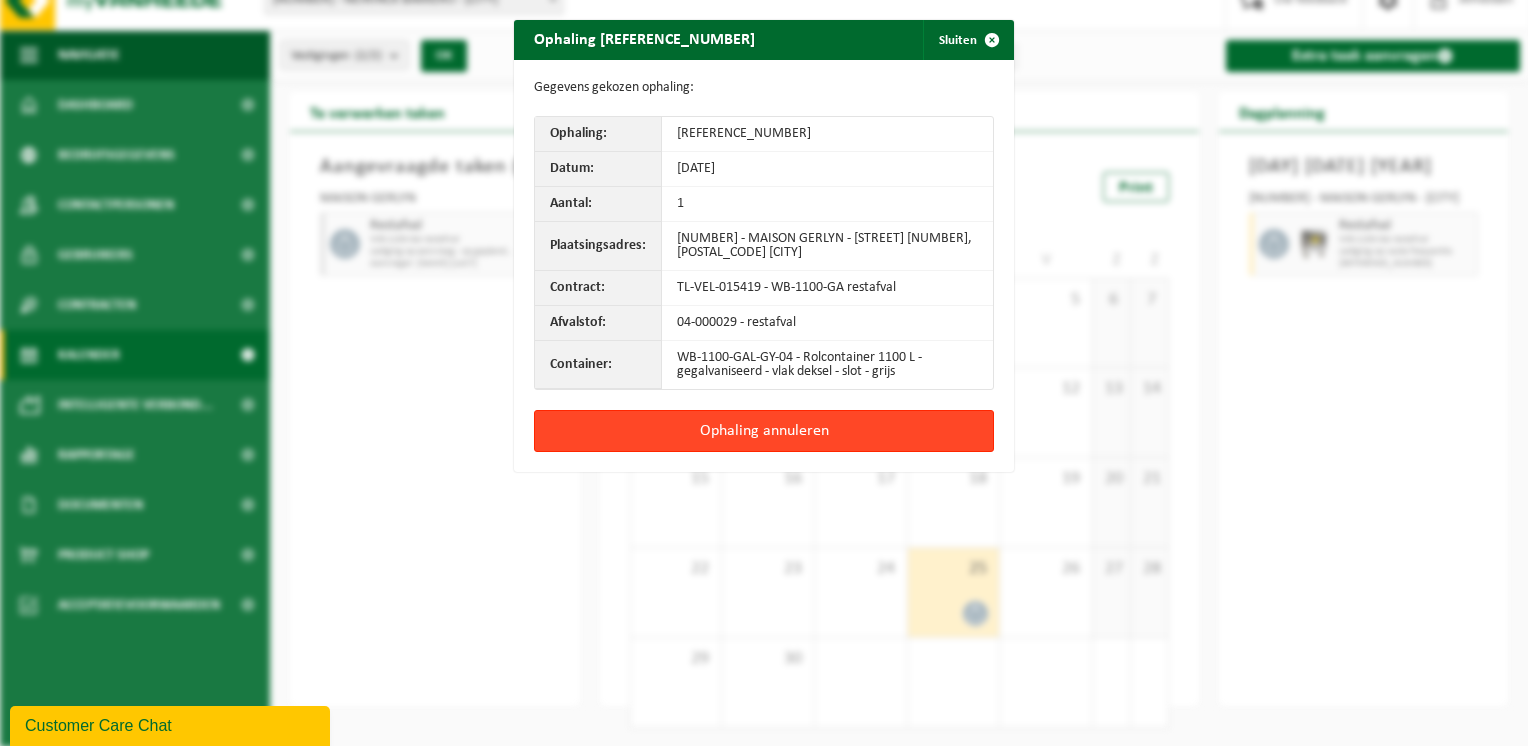click on "Ophaling annuleren" at bounding box center (764, 431) 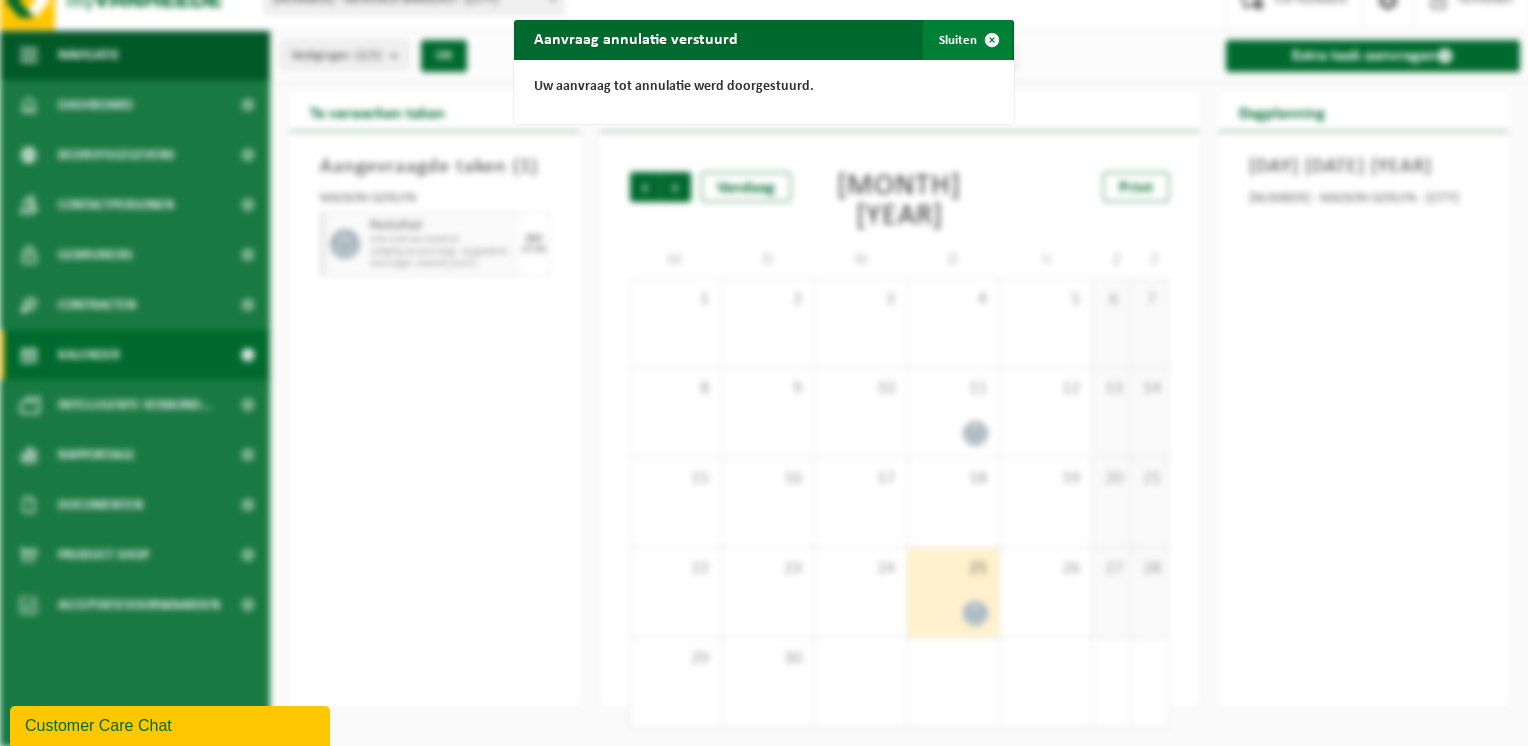 click at bounding box center (992, 40) 